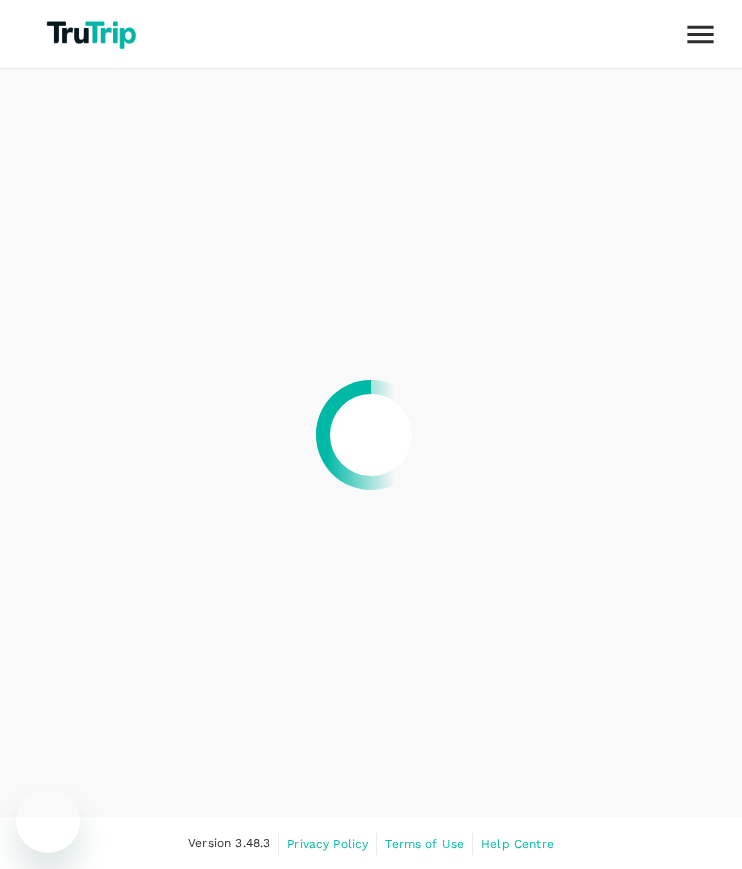 scroll, scrollTop: 0, scrollLeft: 0, axis: both 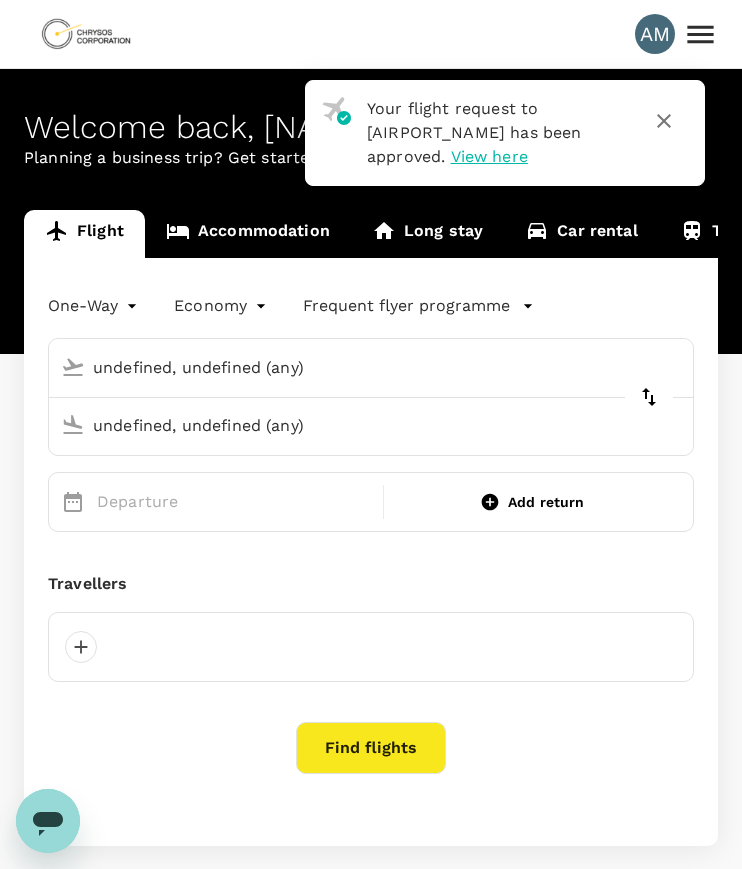 type 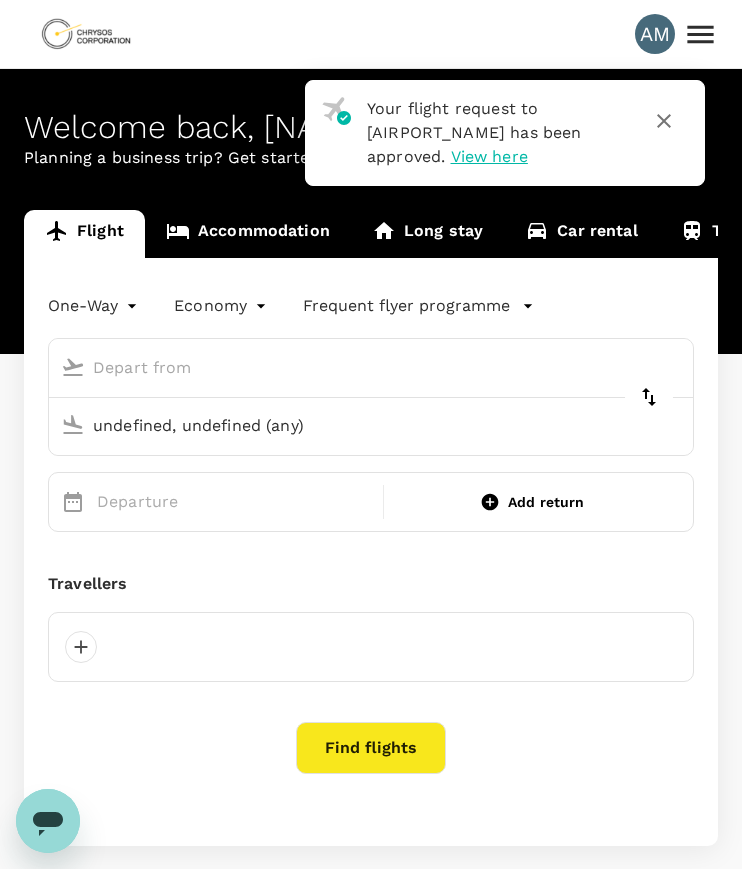 type 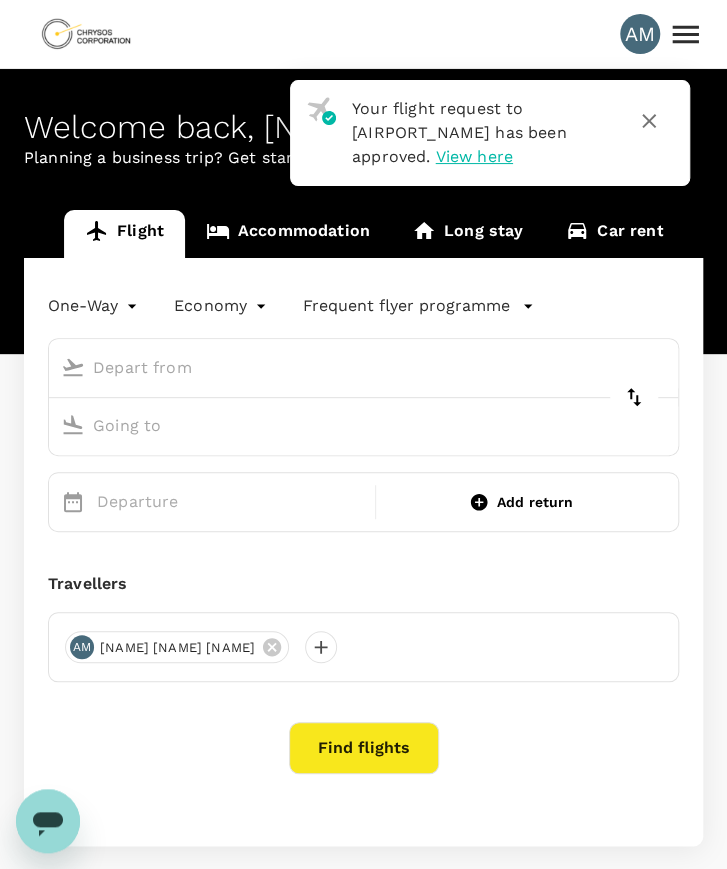 type on "roundtrip" 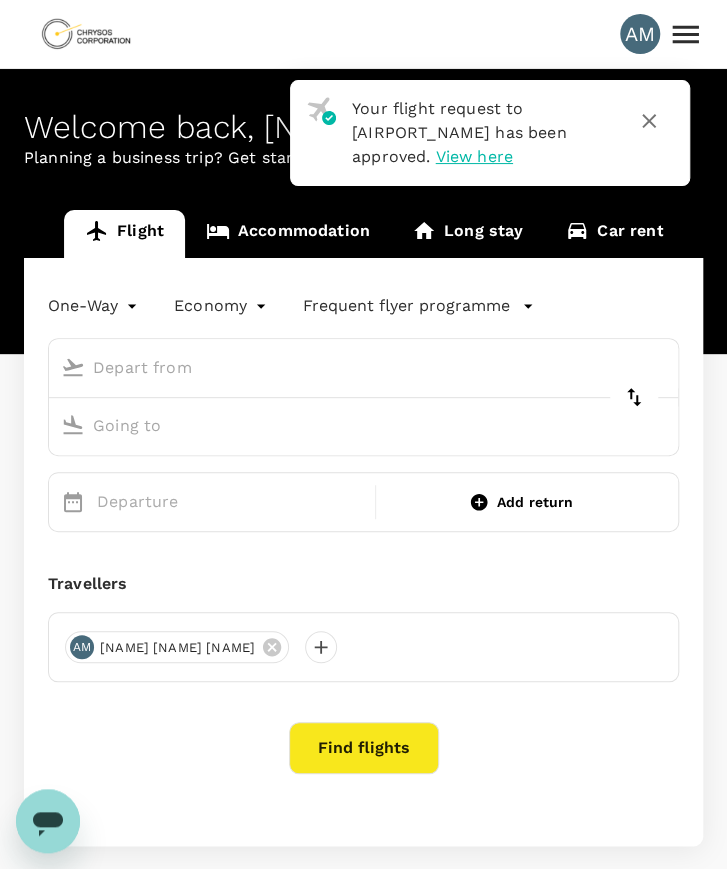 type on "[AIRPORT_NAME]" 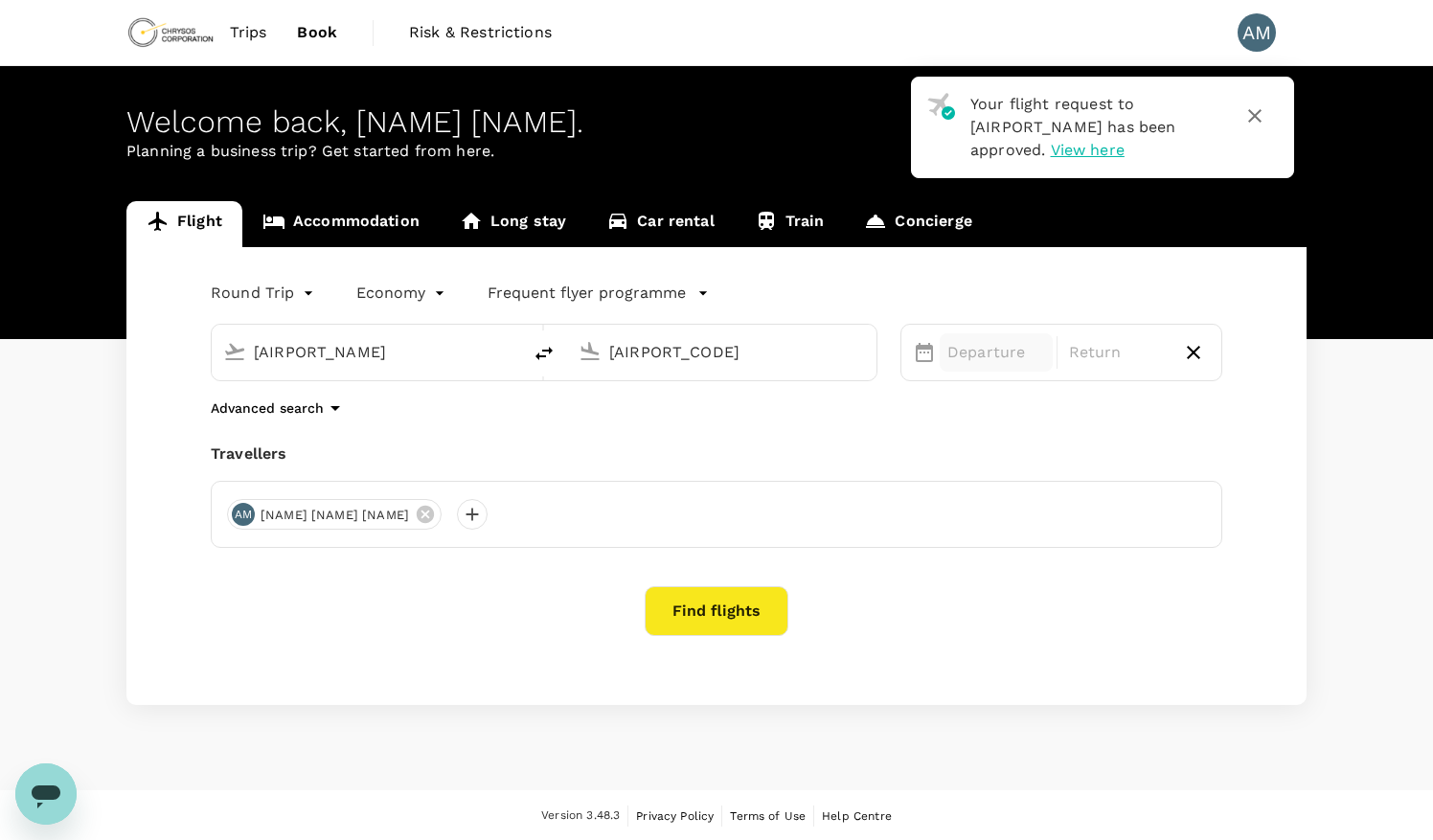 click on "Departure" at bounding box center [996, 352] 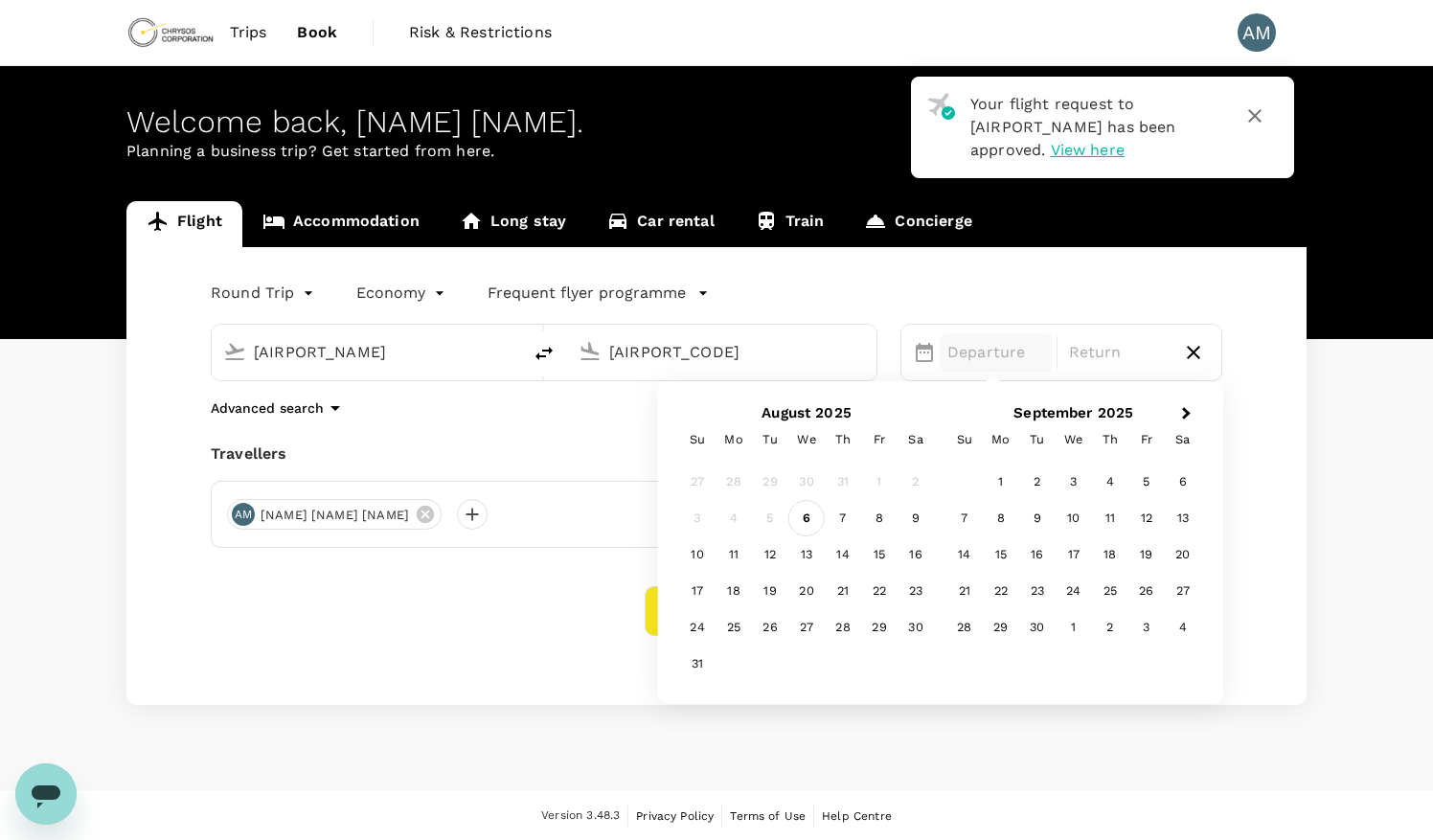 click on "6" at bounding box center (807, 518) 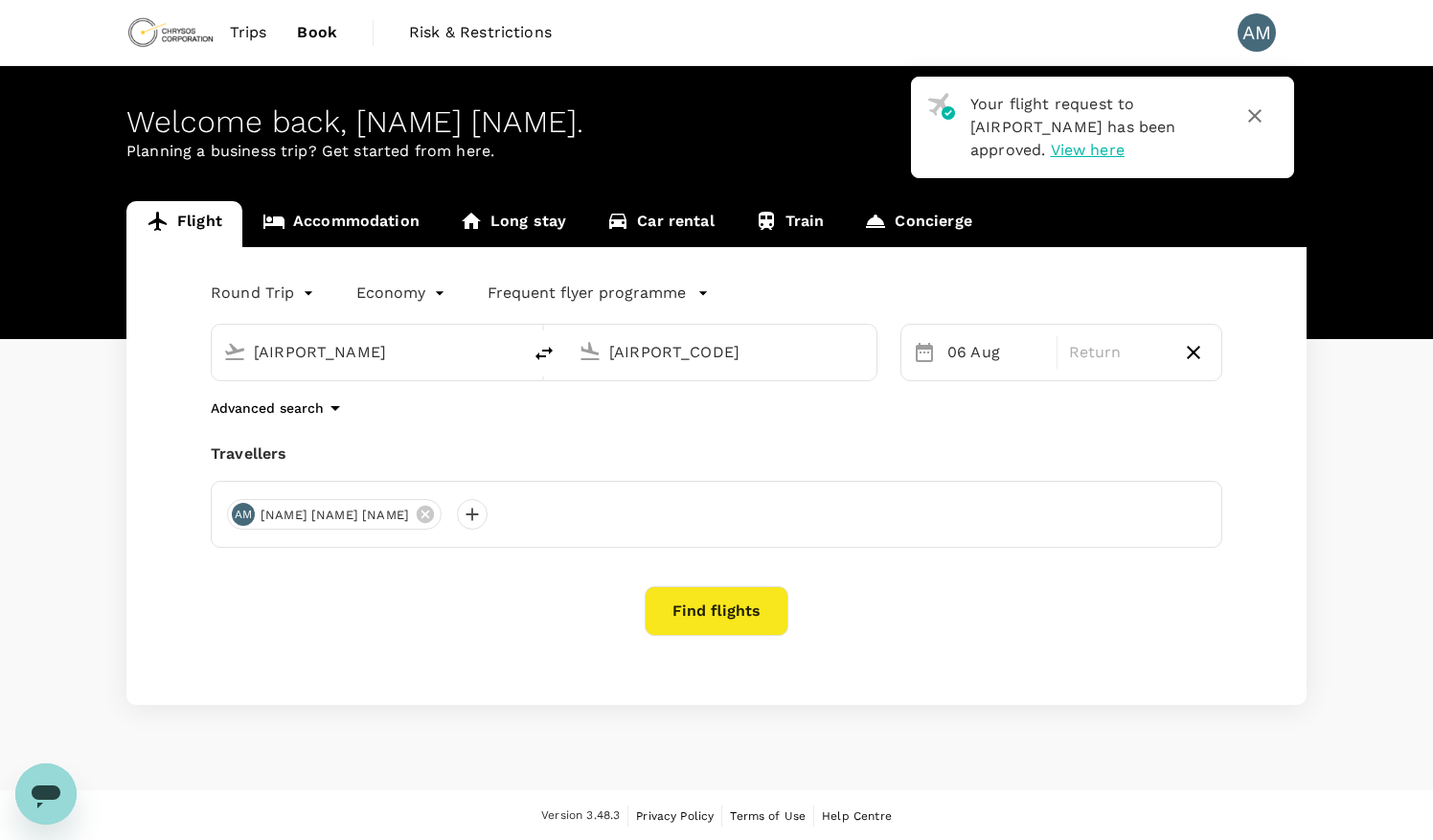 click on "Round Trip roundtrip Economy economy Frequent flyer programme" at bounding box center (697, 289) 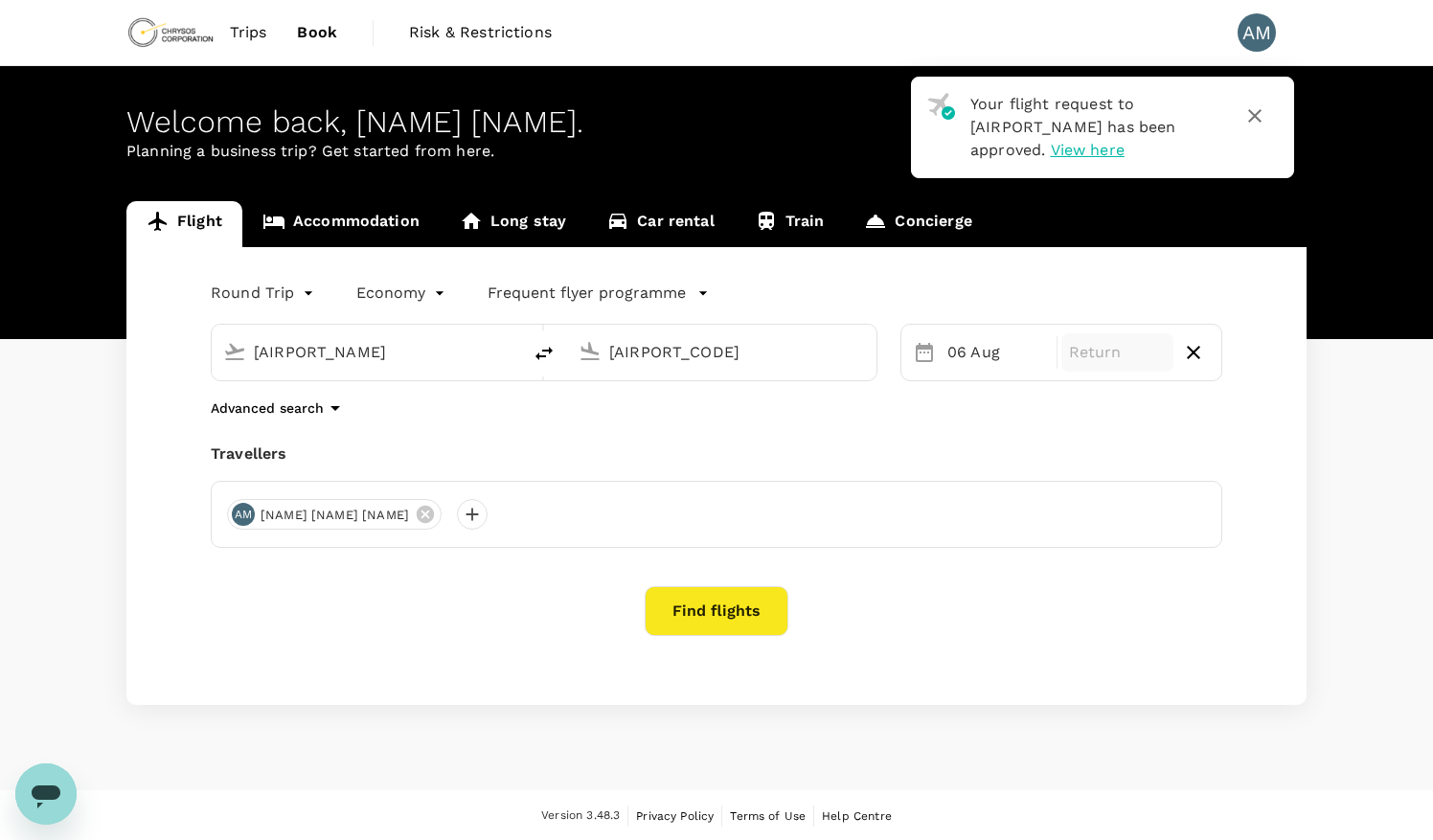 click on "Return" at bounding box center [1118, 352] 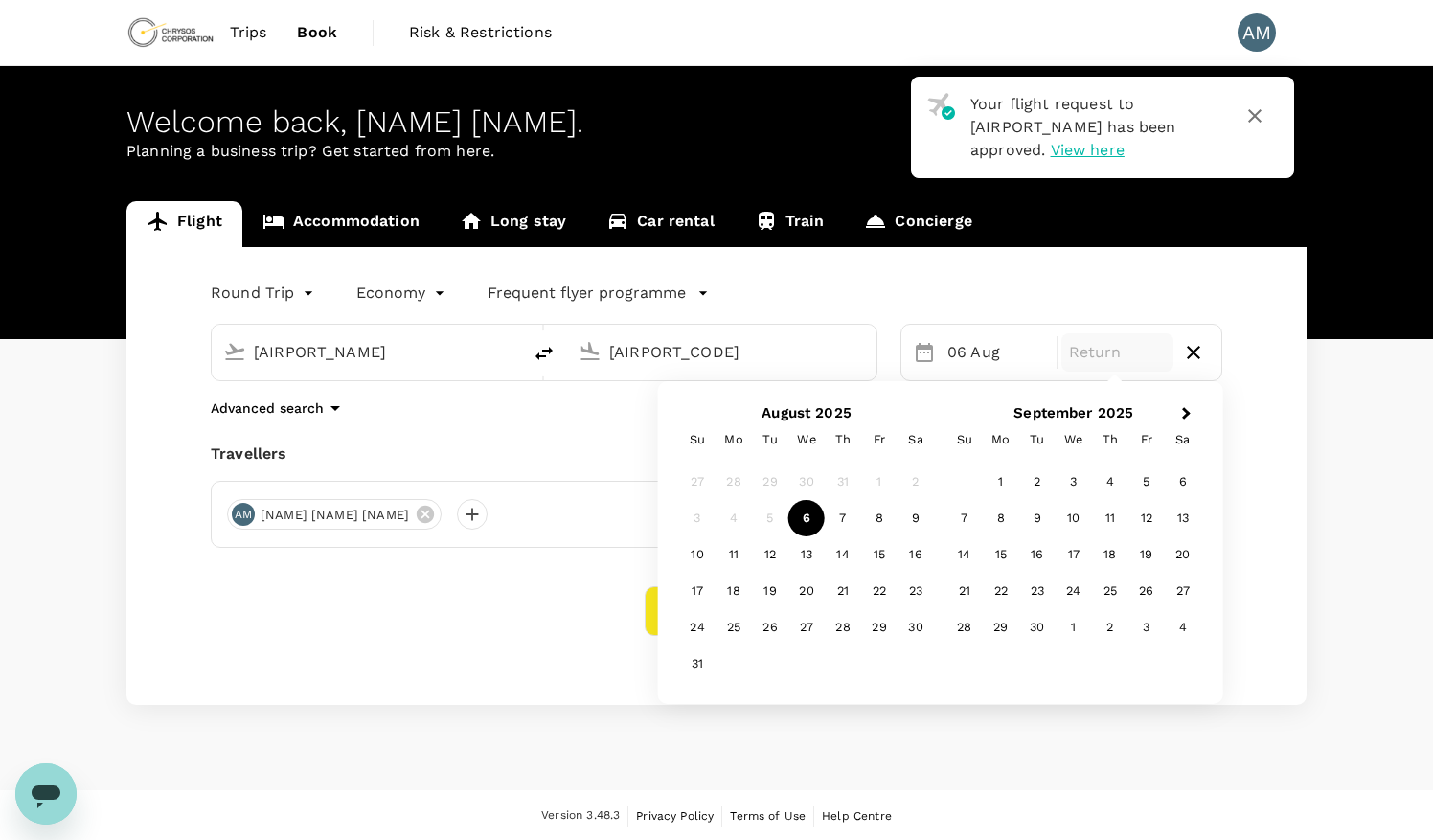 click on "6" at bounding box center [807, 518] 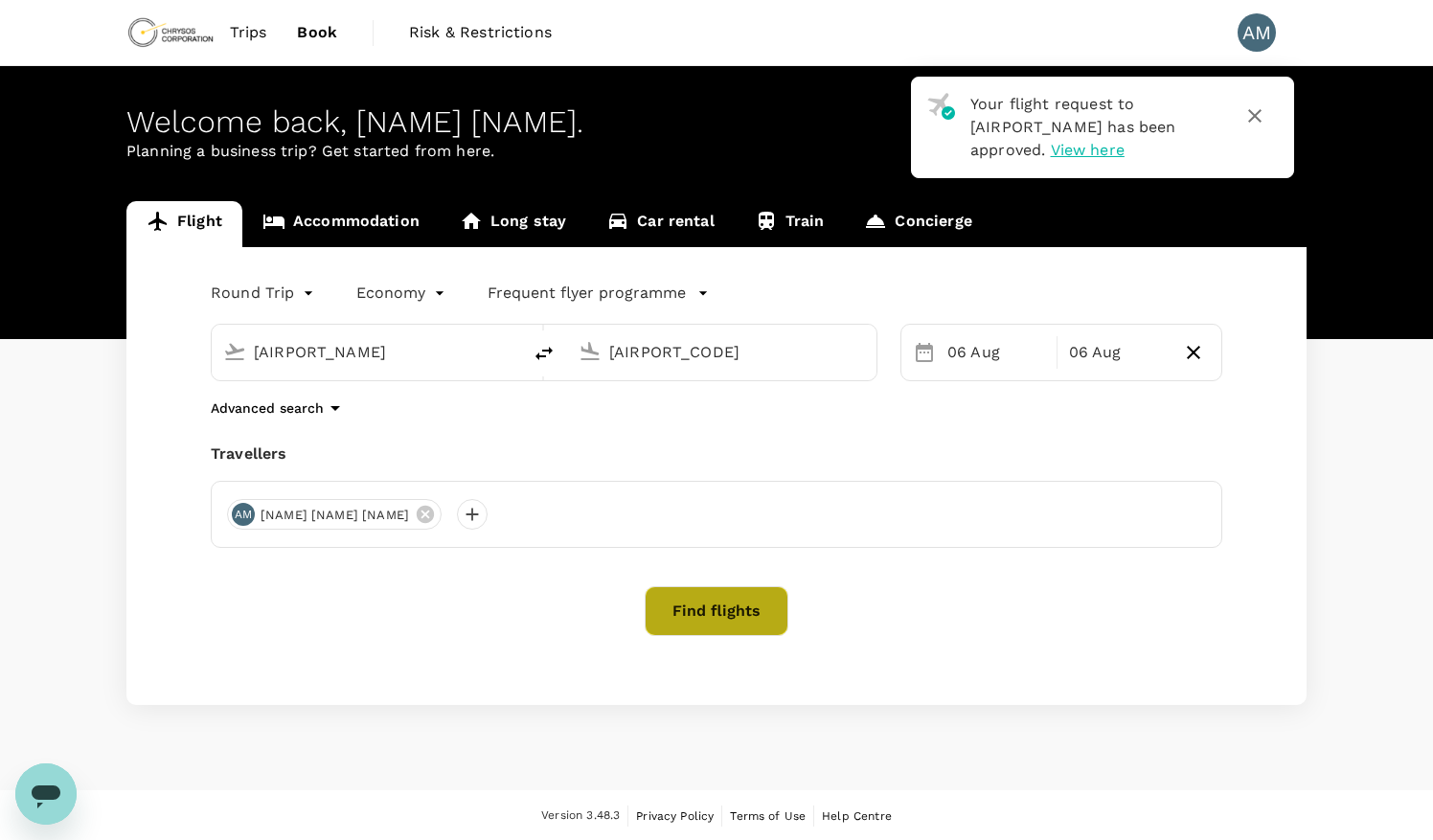 click on "Find flights" at bounding box center (716, 611) 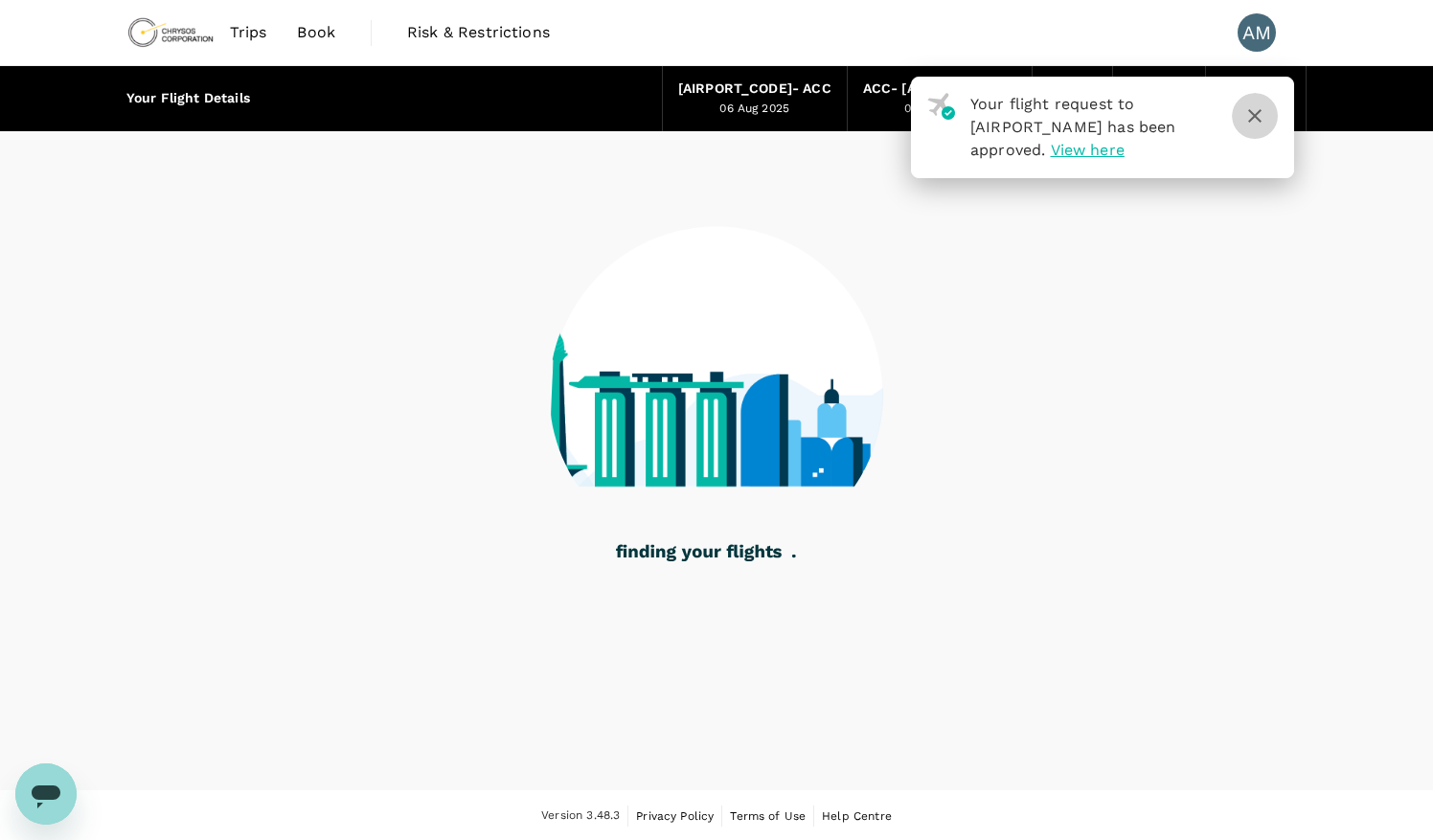 click 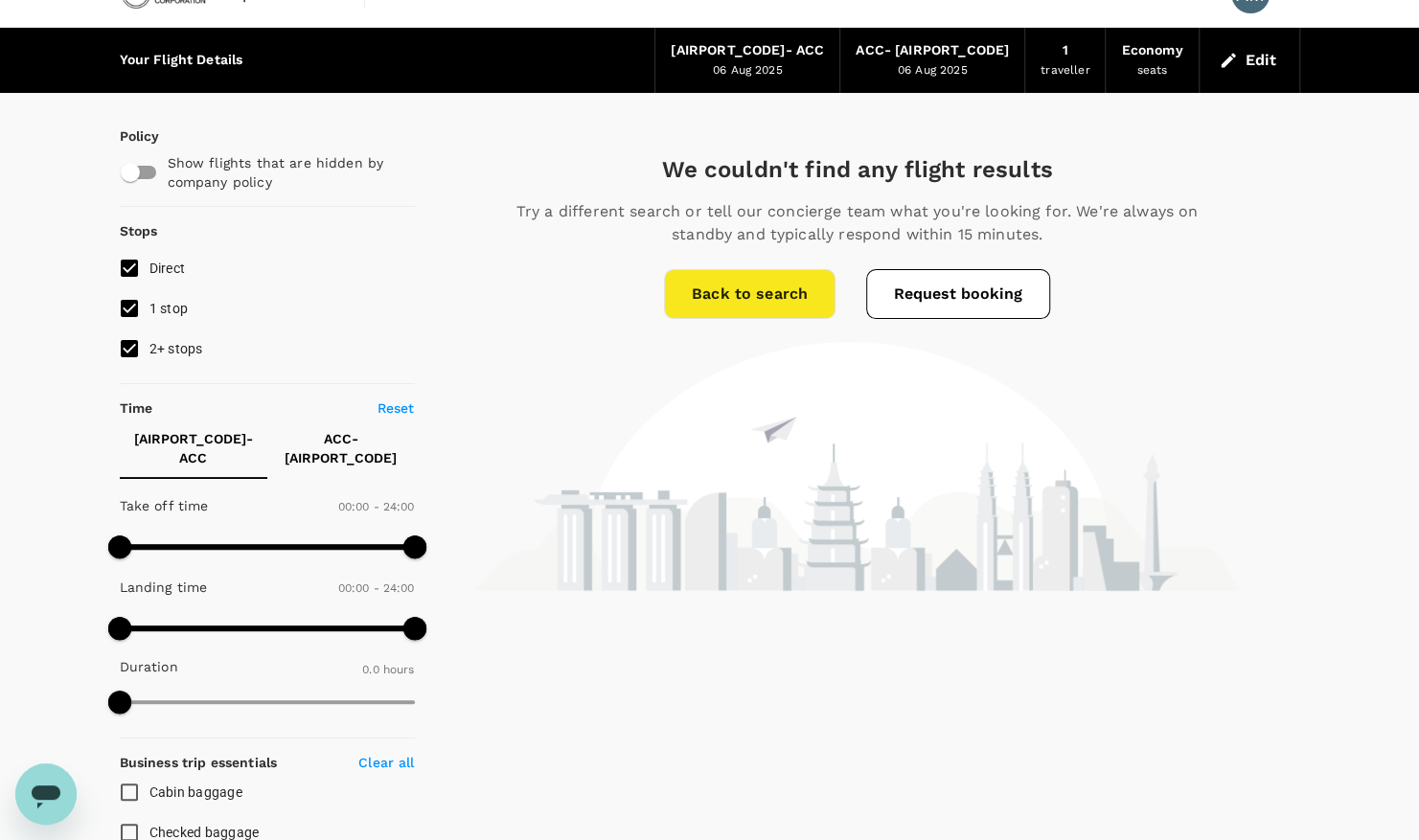 scroll, scrollTop: 34, scrollLeft: 0, axis: vertical 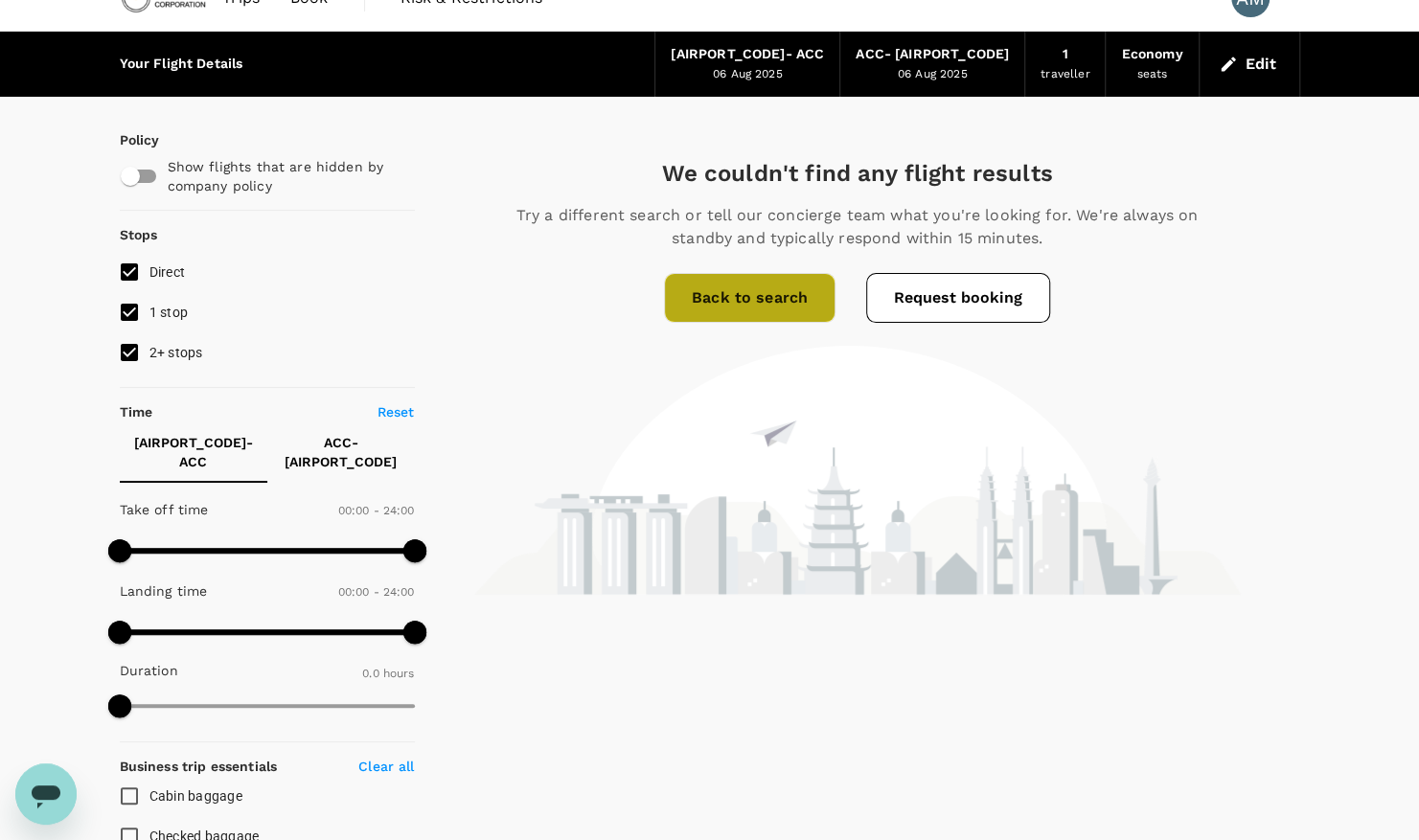 click on "Back to search" at bounding box center [749, 298] 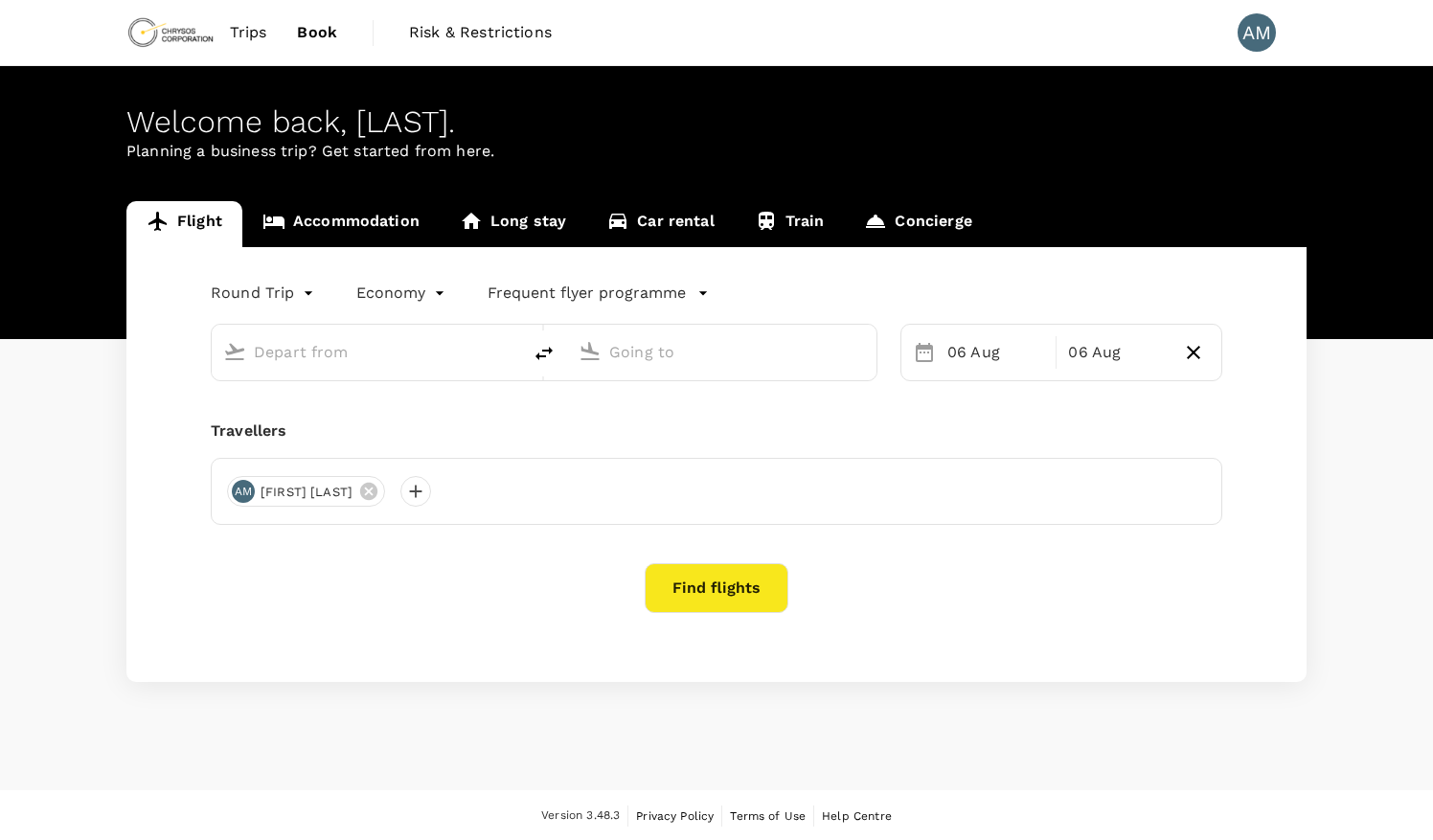 scroll, scrollTop: 0, scrollLeft: 0, axis: both 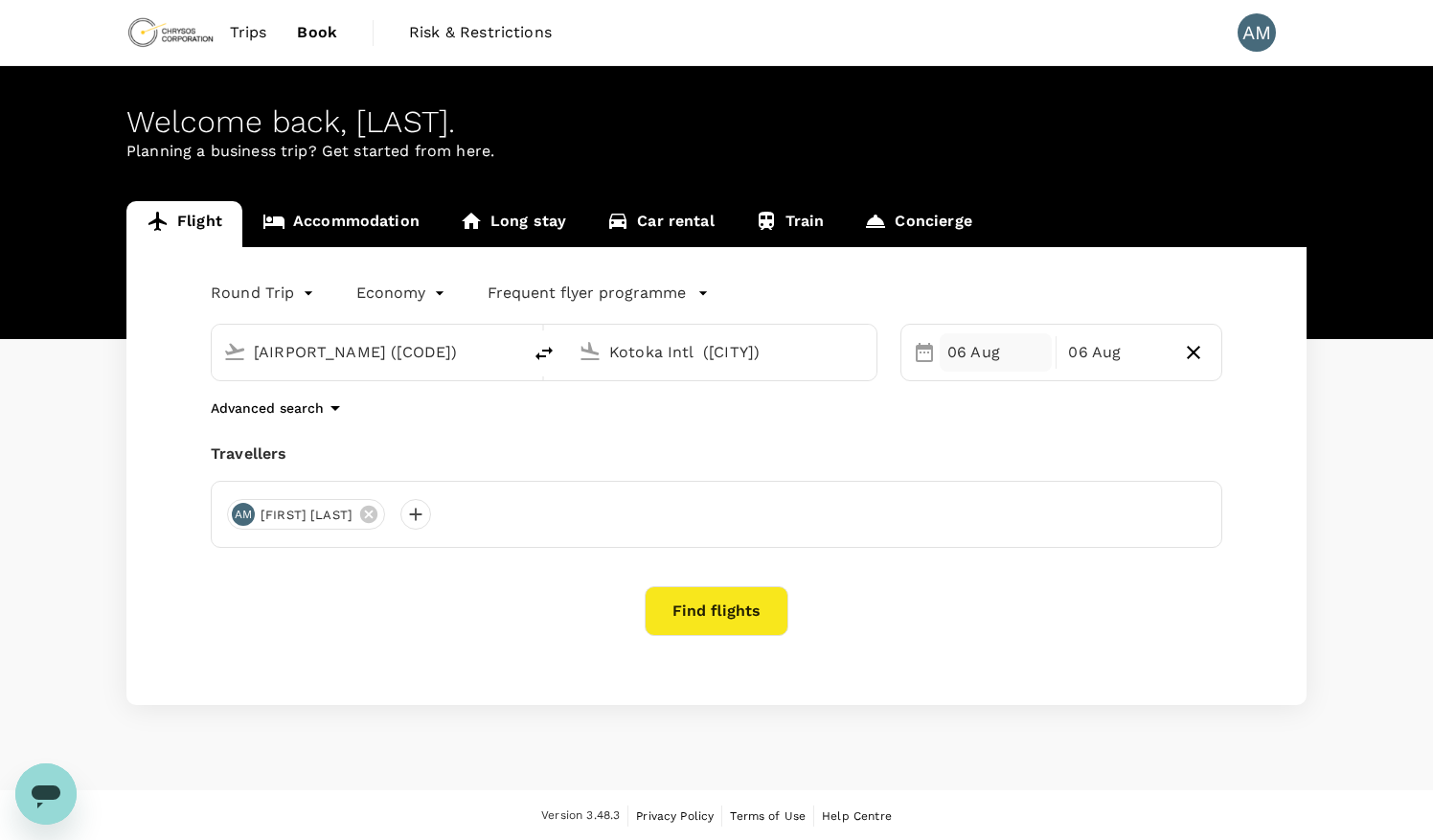 click on "06 Aug" at bounding box center (995, 352) 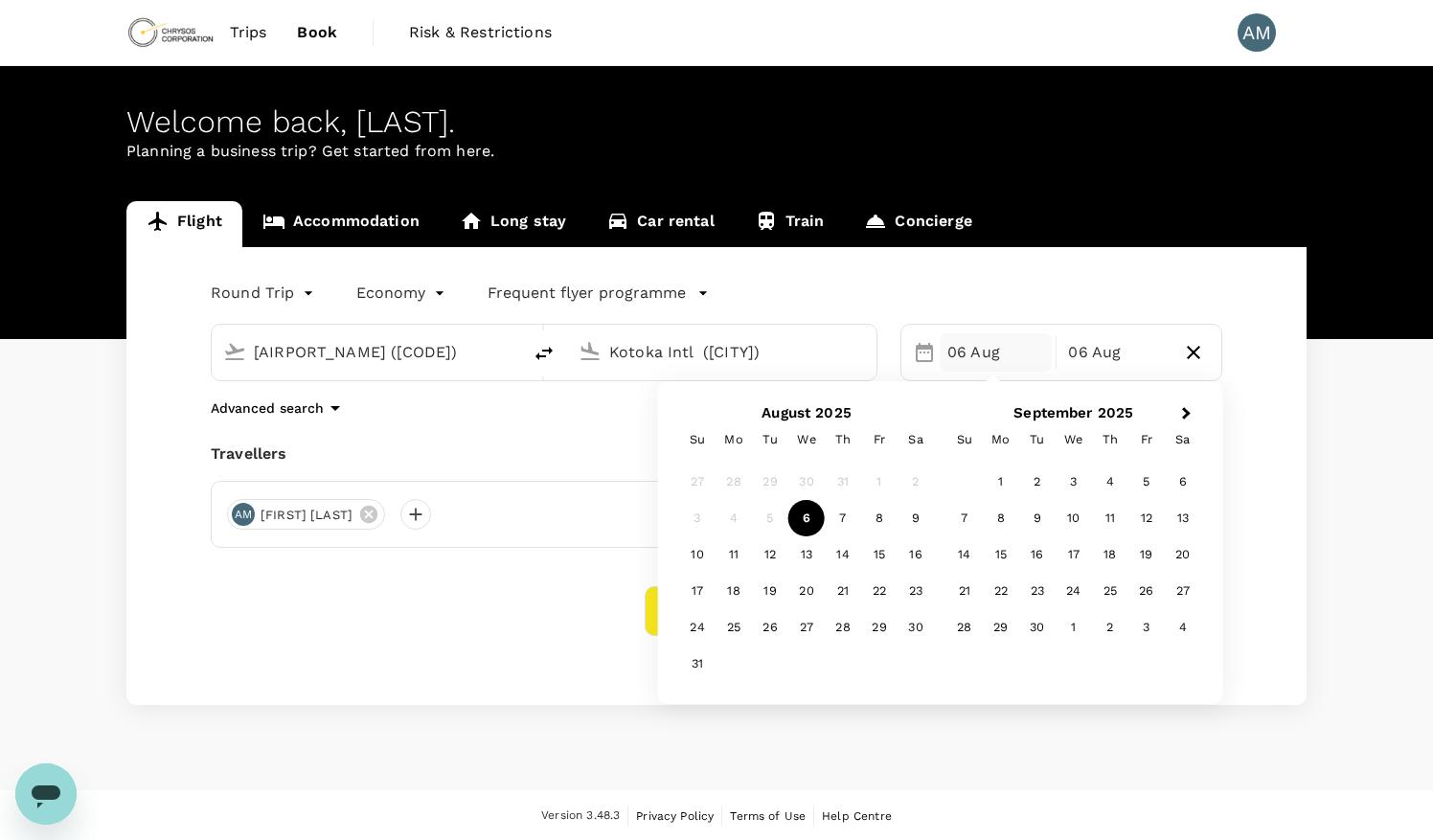 click on "6" at bounding box center (807, 518) 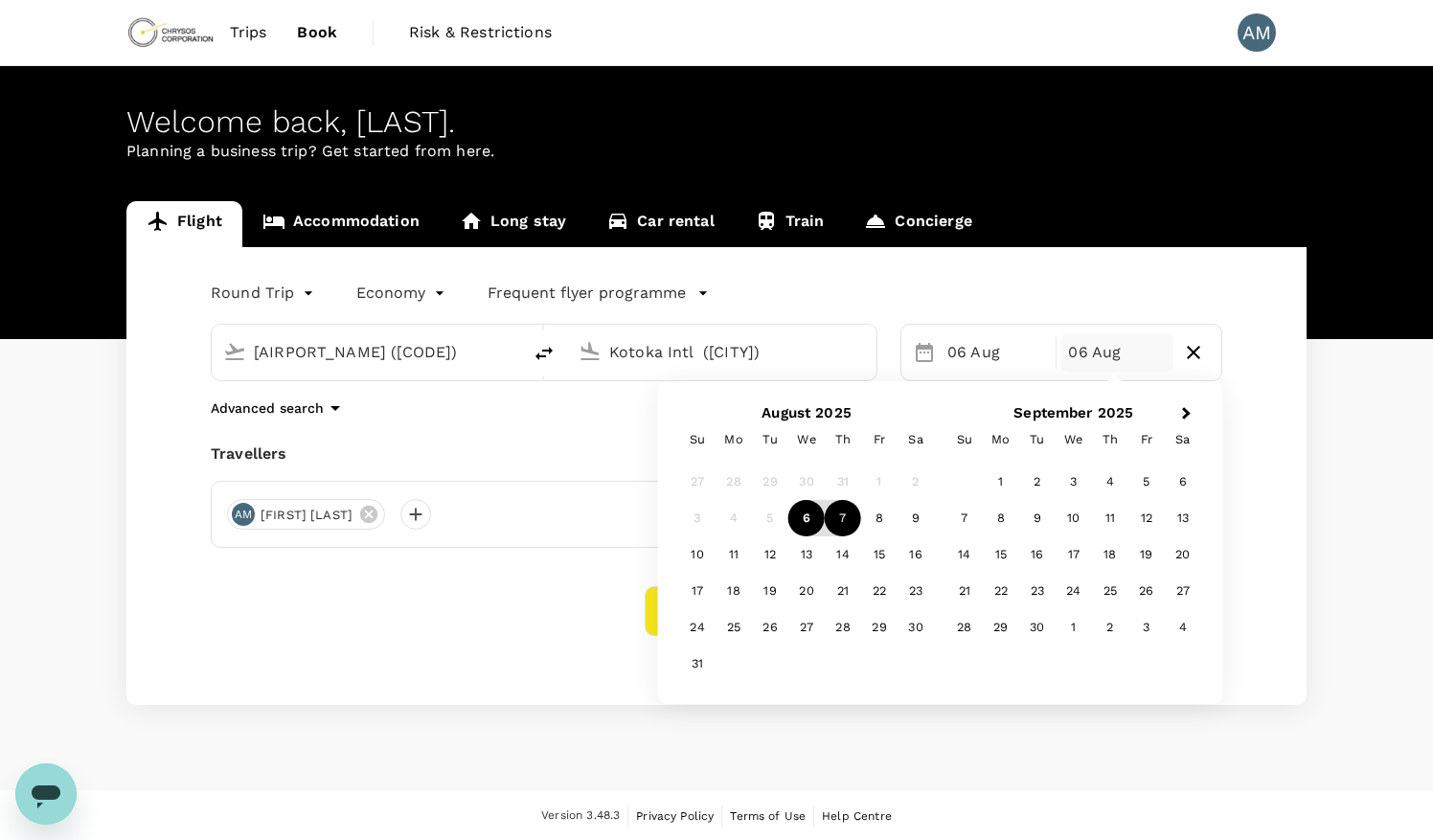 click on "7" at bounding box center [843, 518] 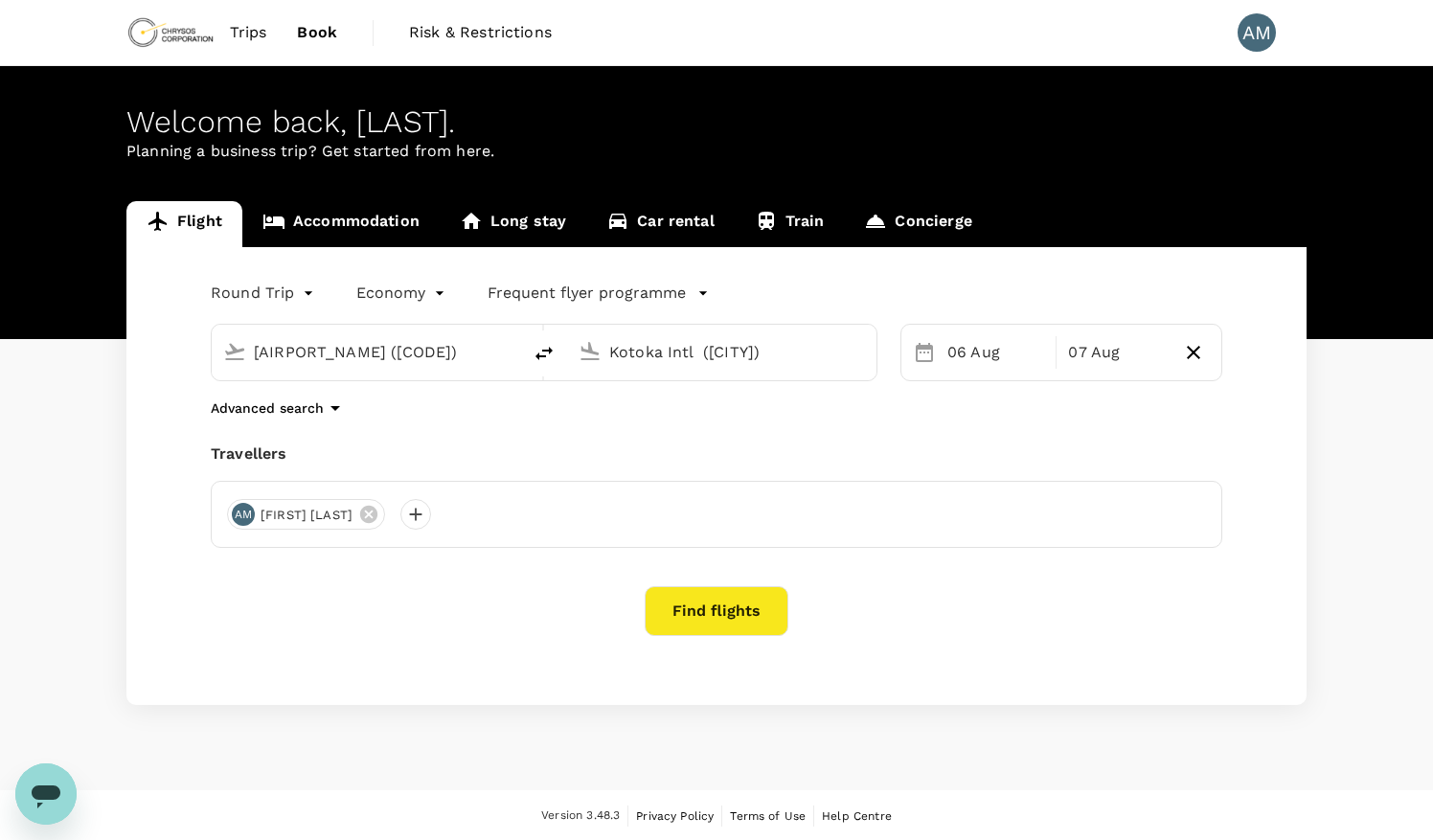 click on "Round Trip roundtrip Economy economy Frequent flyer programme [AIRPORT_NAME] ([CODE]) [AIRPORT_NAME] ([CODE]) Selected date: Wednesday, August 6th, 2025 06 Aug Selected date: Thursday, August 7th, 2025 07 Aug Advanced search Travellers   AM [FIRST] [LAST] Find flights" at bounding box center [716, 476] 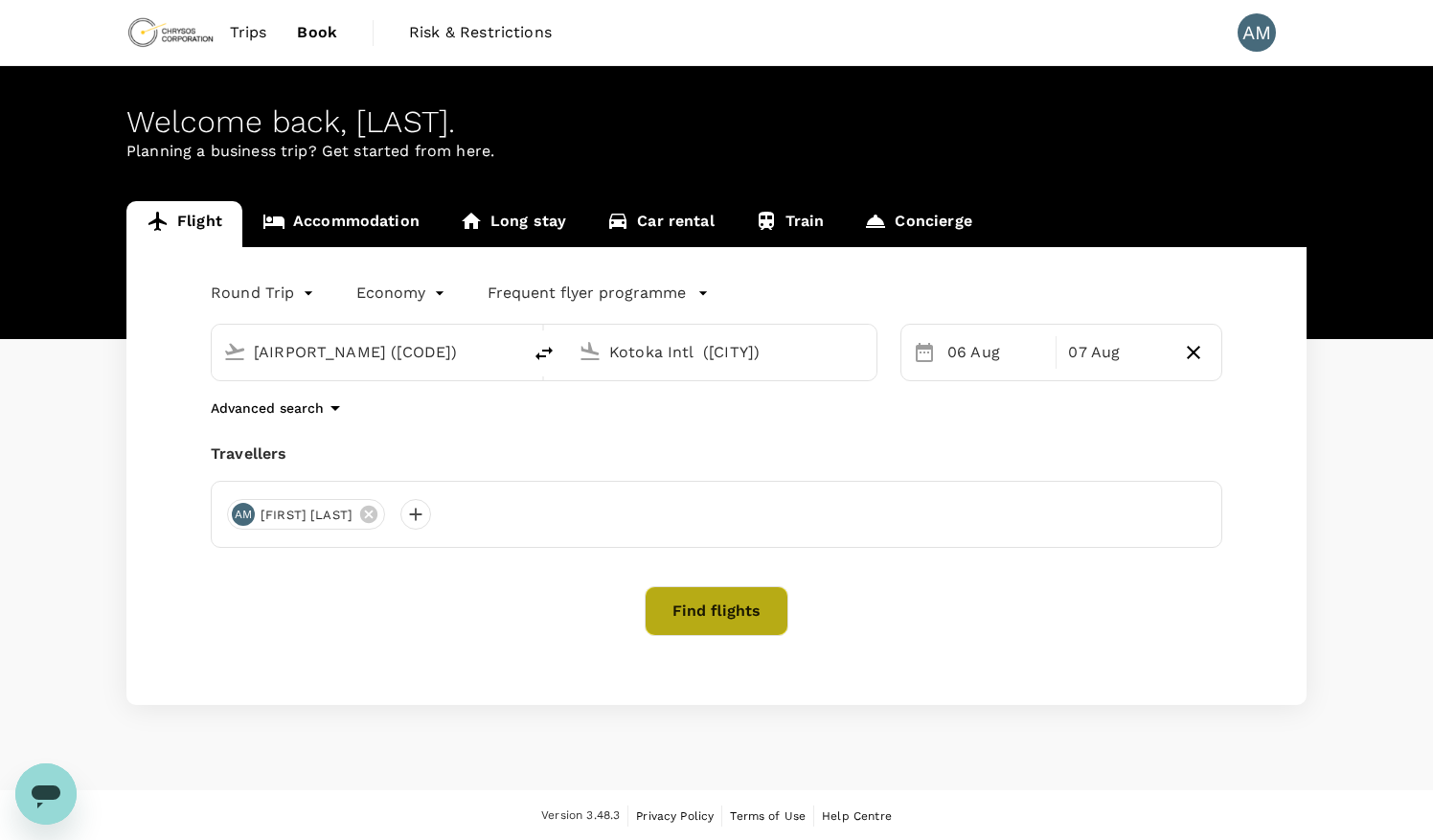 click on "Find flights" at bounding box center [716, 611] 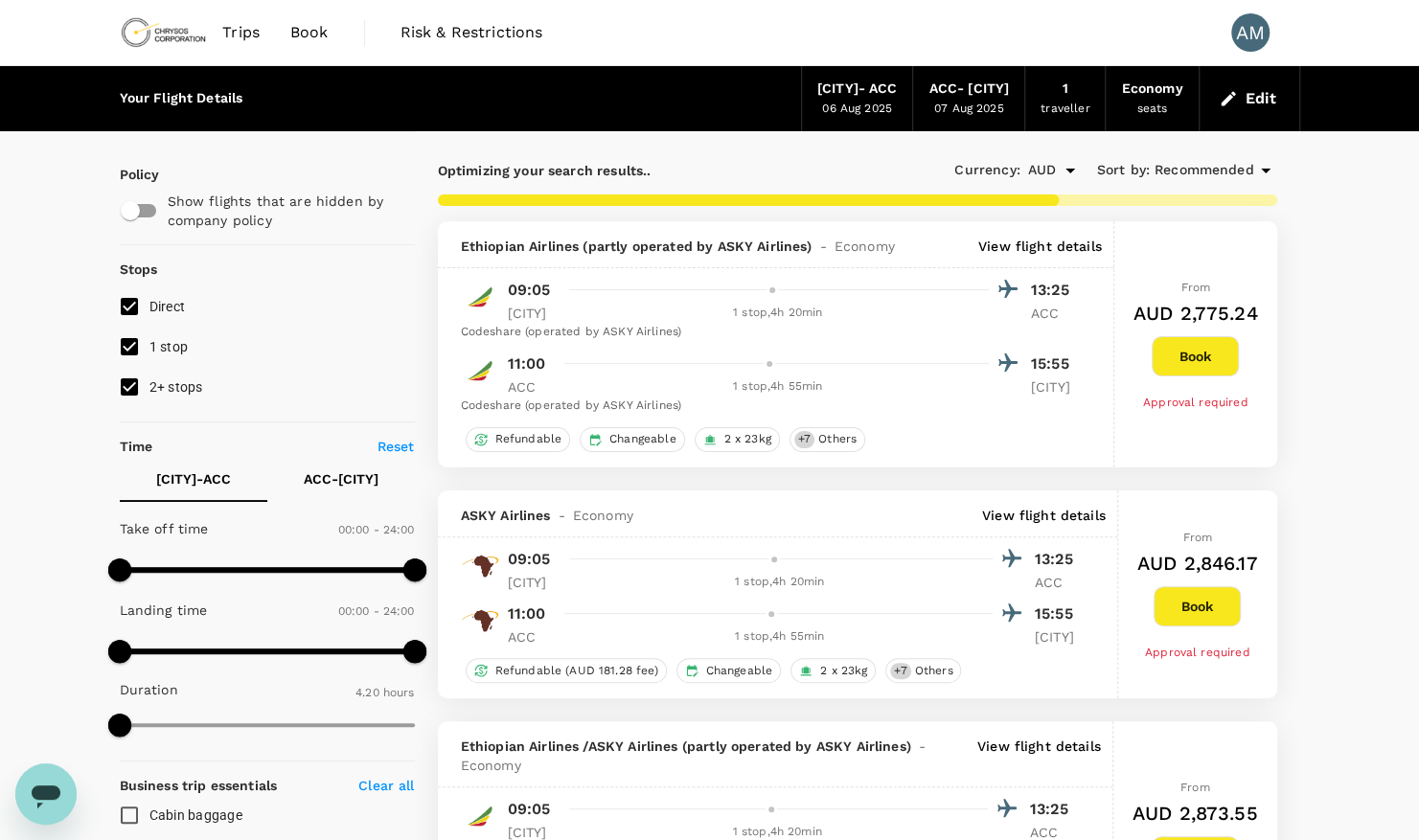 type on "530" 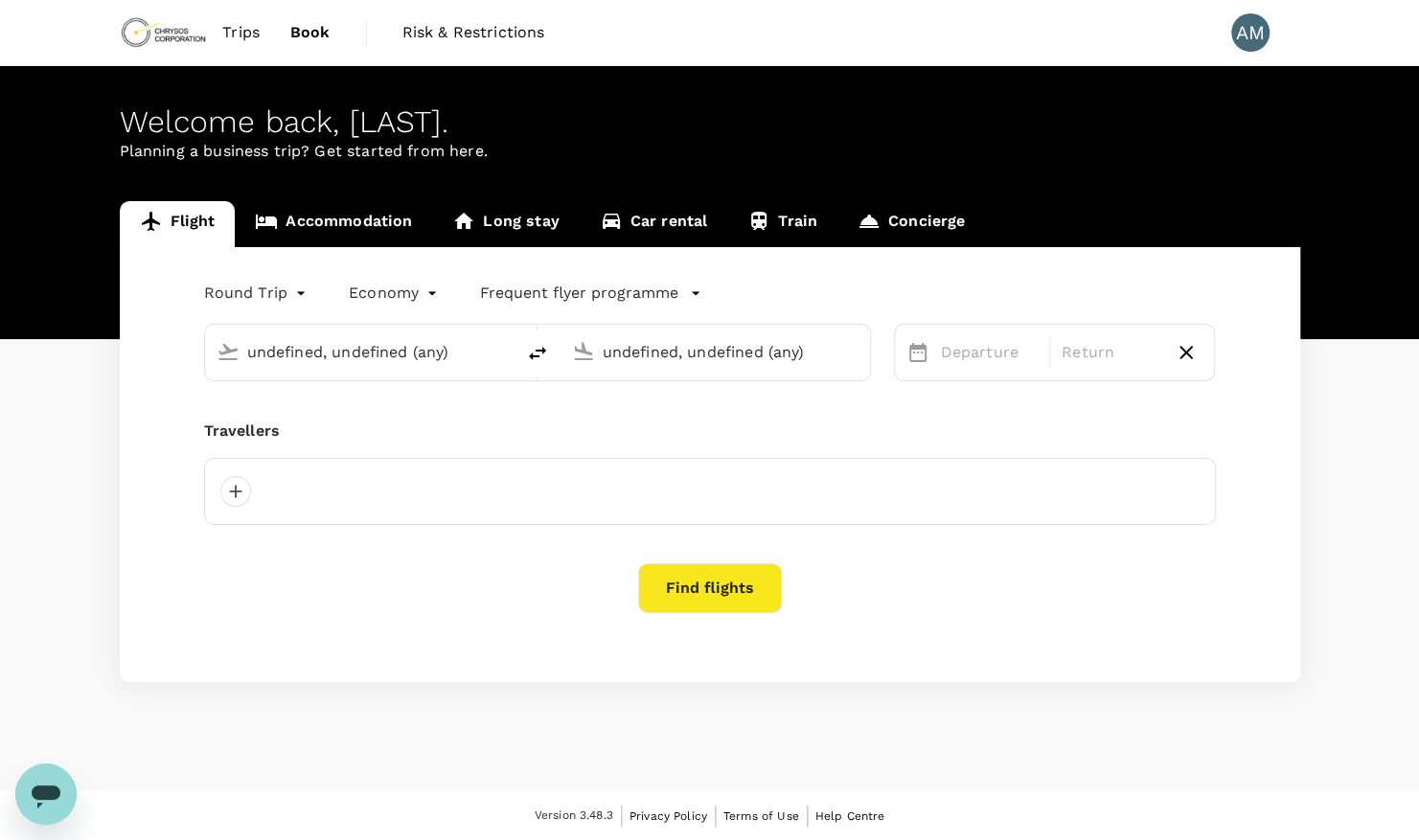 type on "[AIRPORT_NAME] ([CODE])" 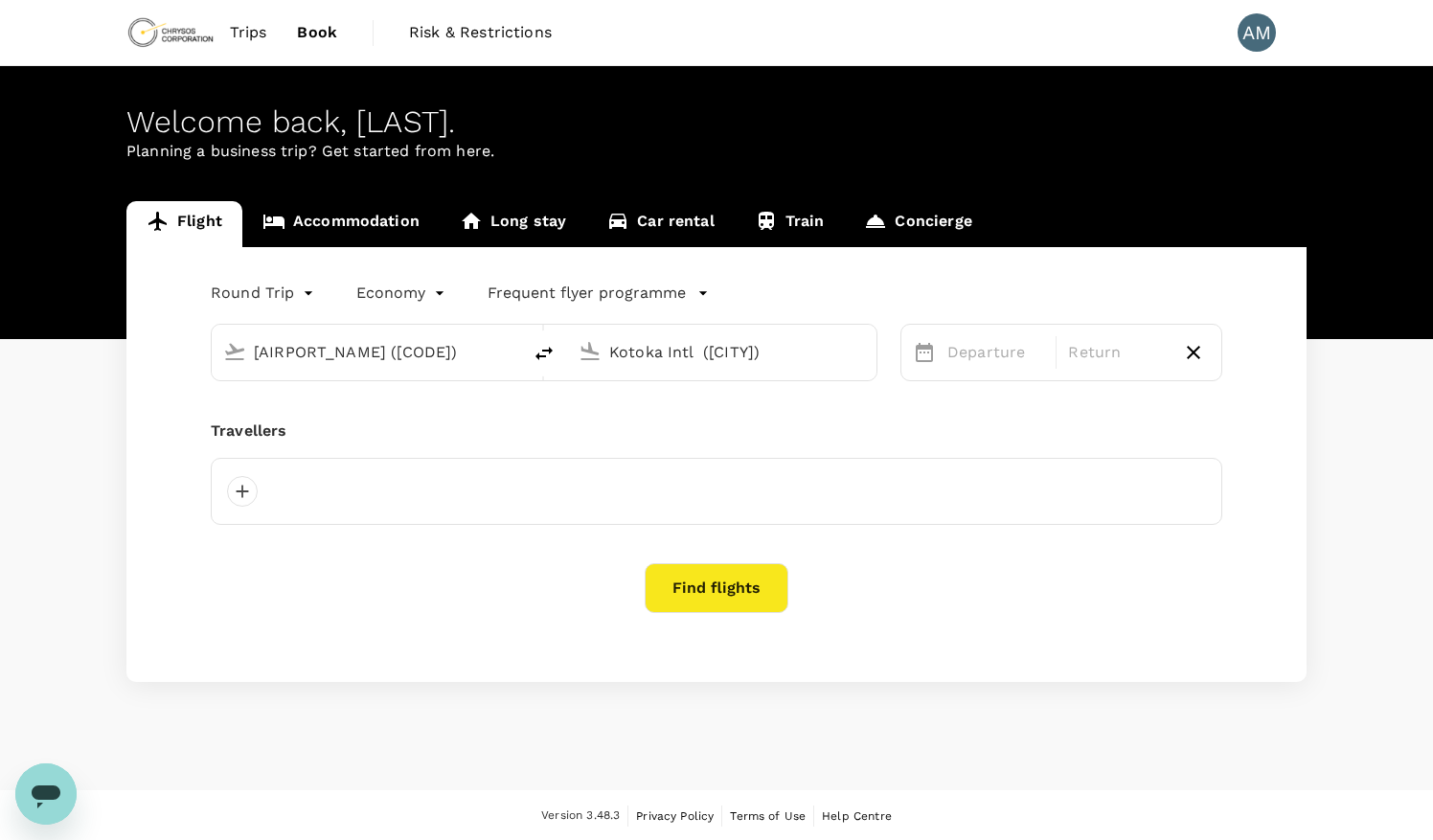 type 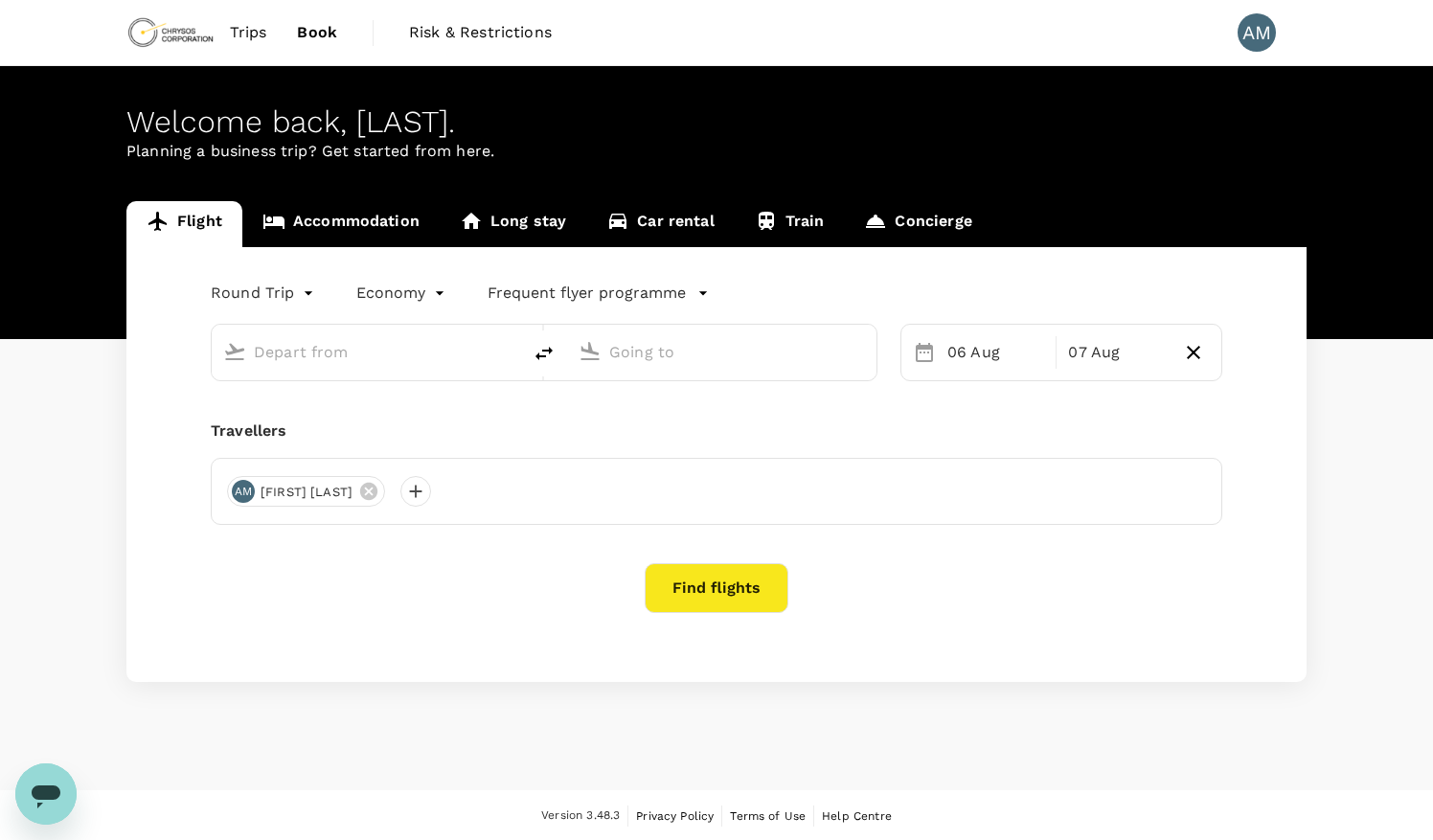 type on "[AIRPORT_NAME] ([CODE])" 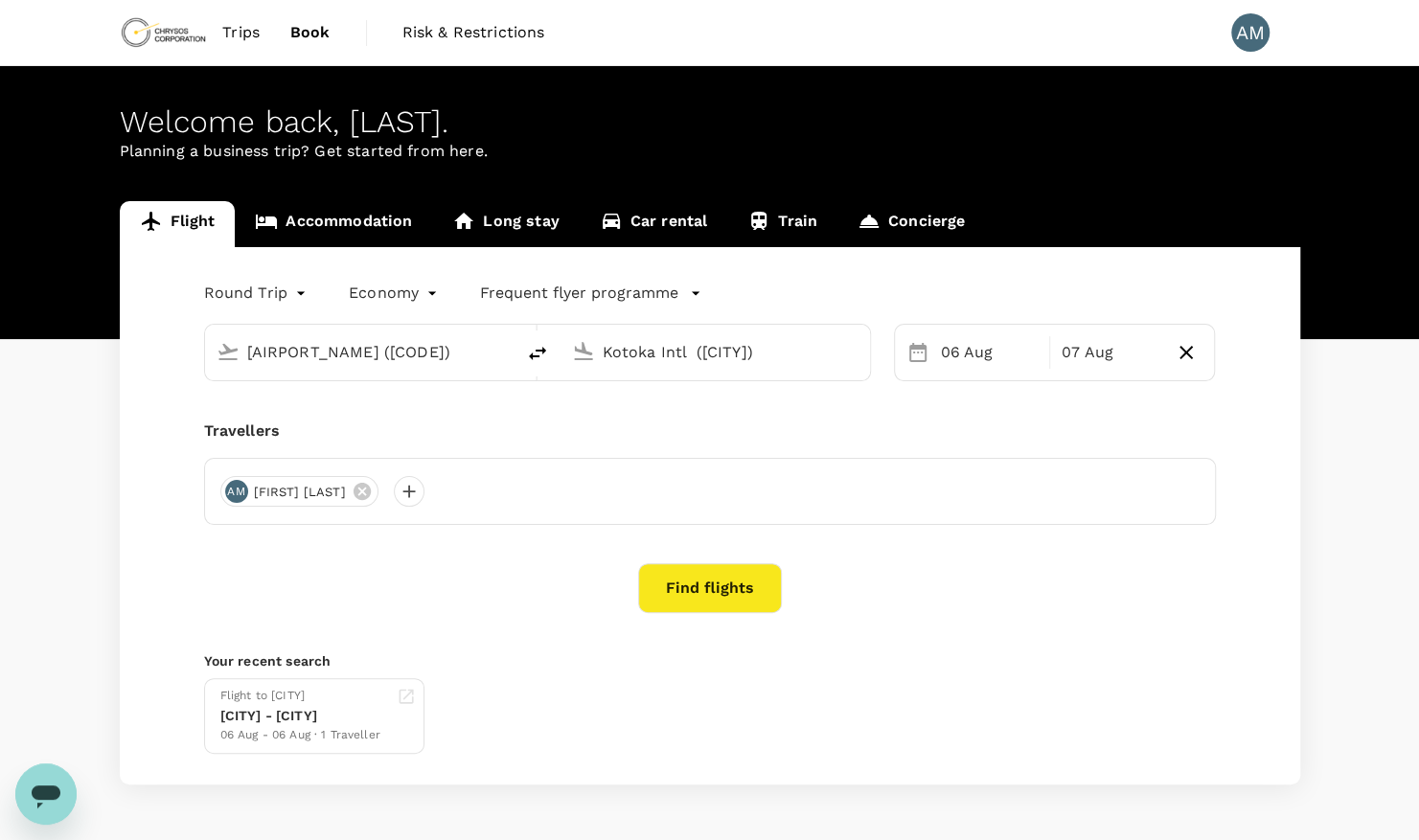 type 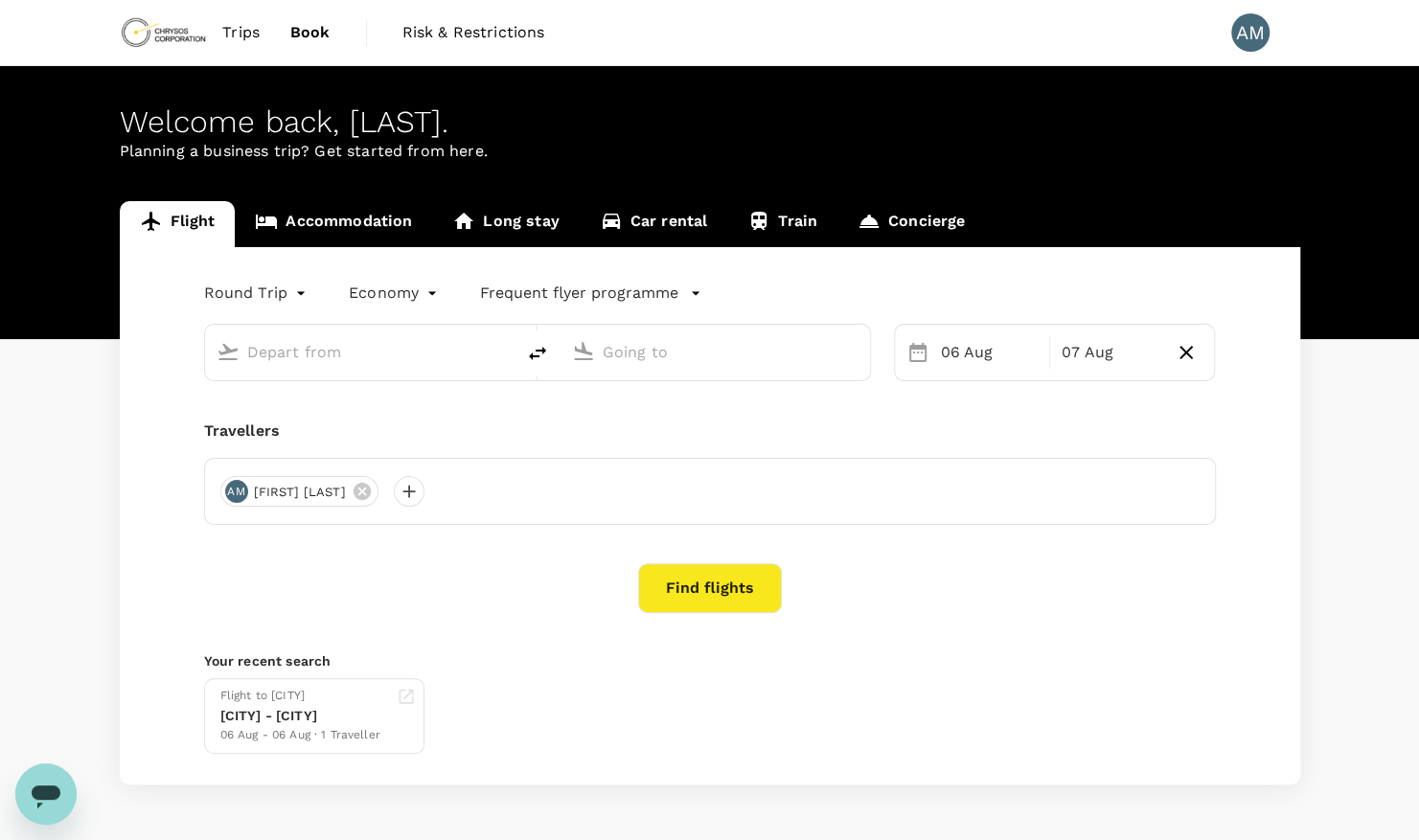 type on "[AIRPORT_NAME] ([CODE])" 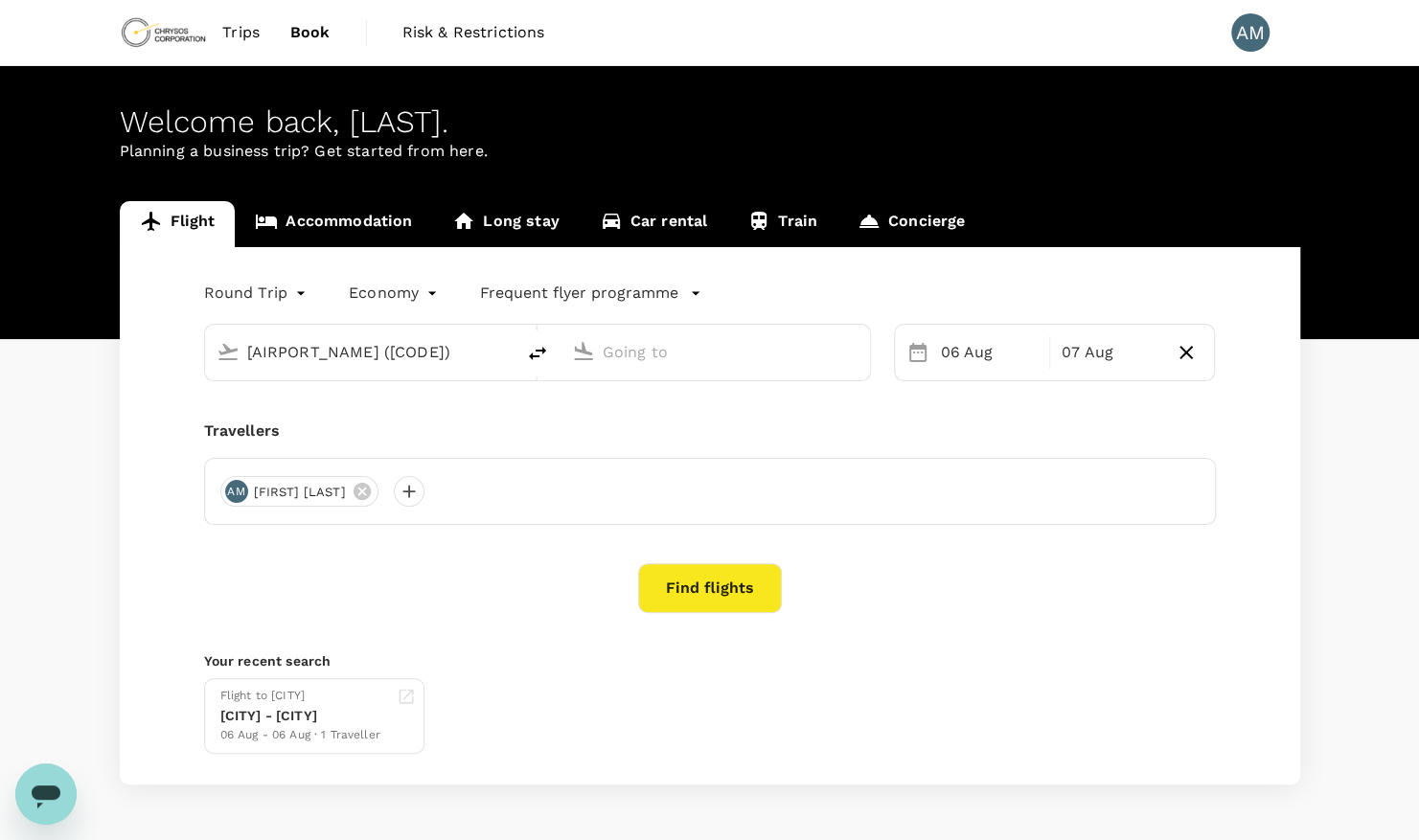 type on "Kotoka Intl  ([CITY])" 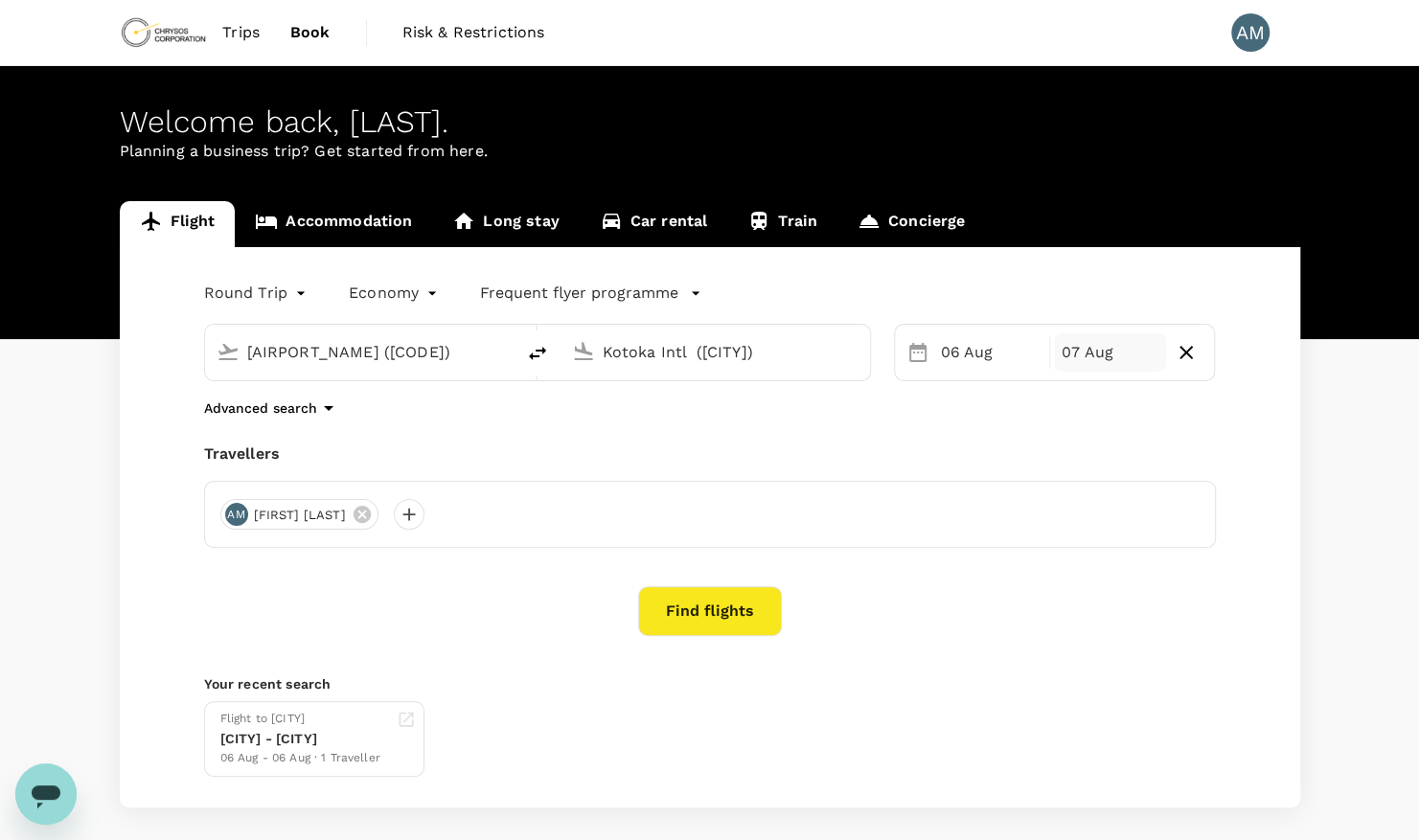 click on "07 Aug" at bounding box center (1110, 352) 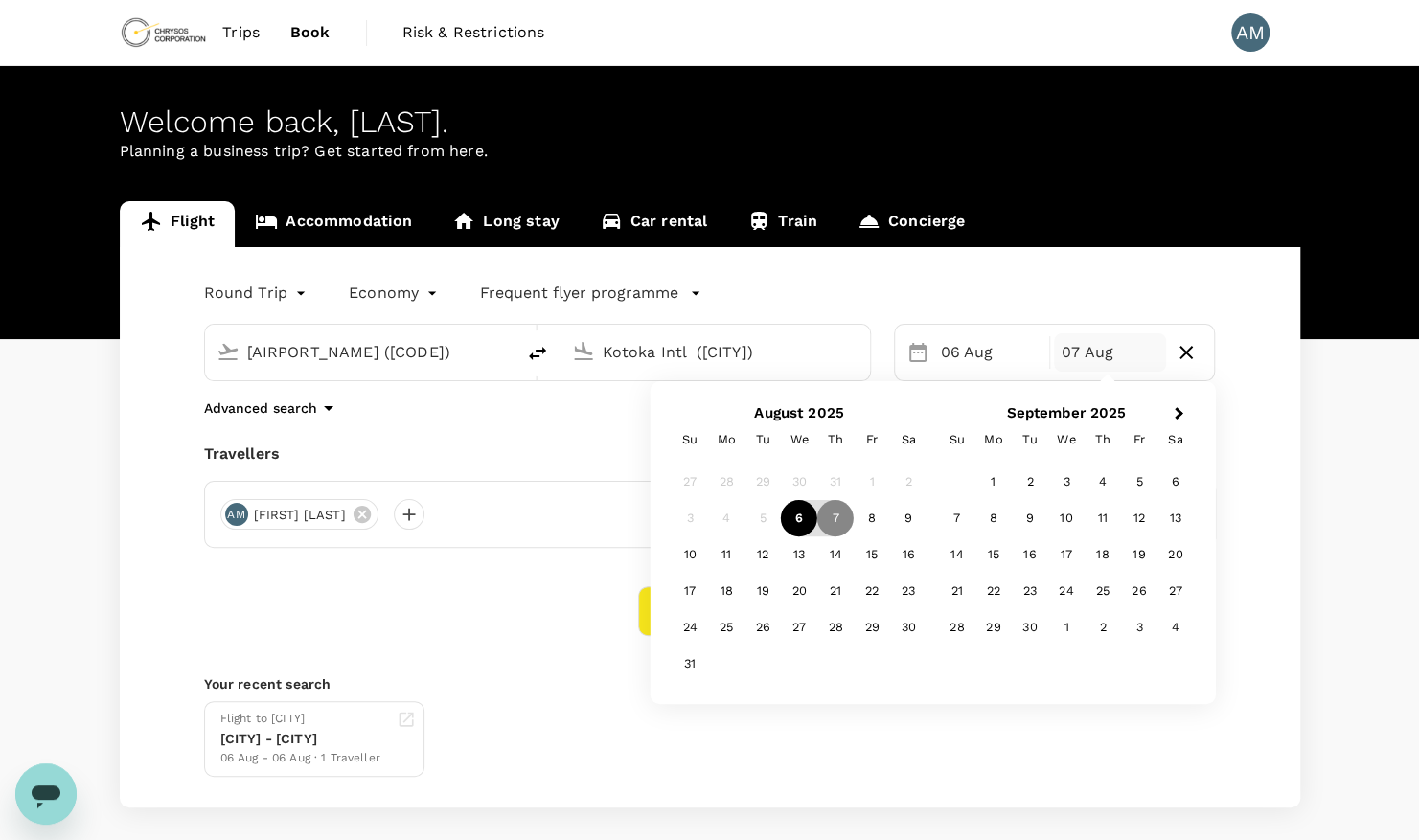 click on "6" at bounding box center [799, 518] 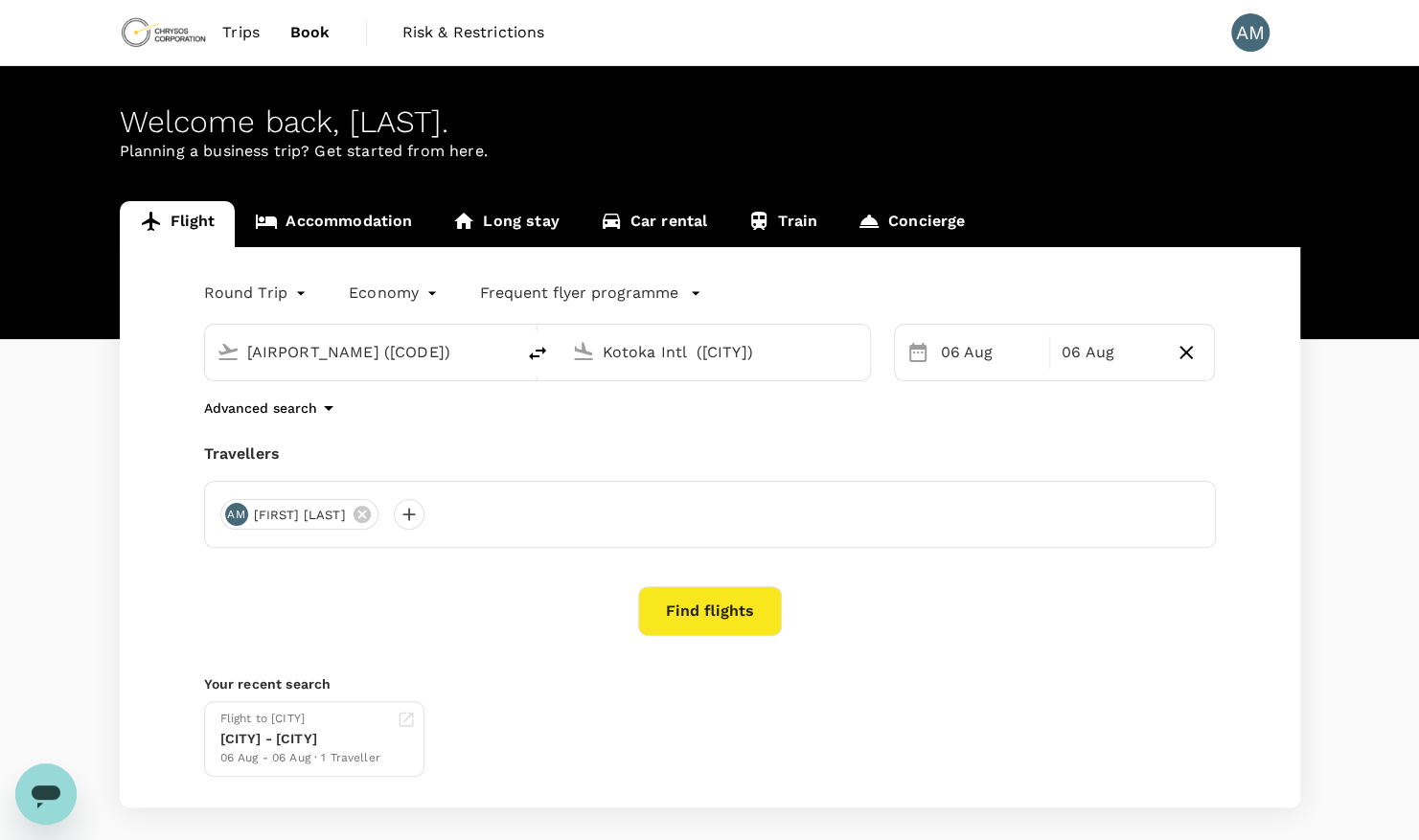 click on "Find flights" at bounding box center (710, 611) 